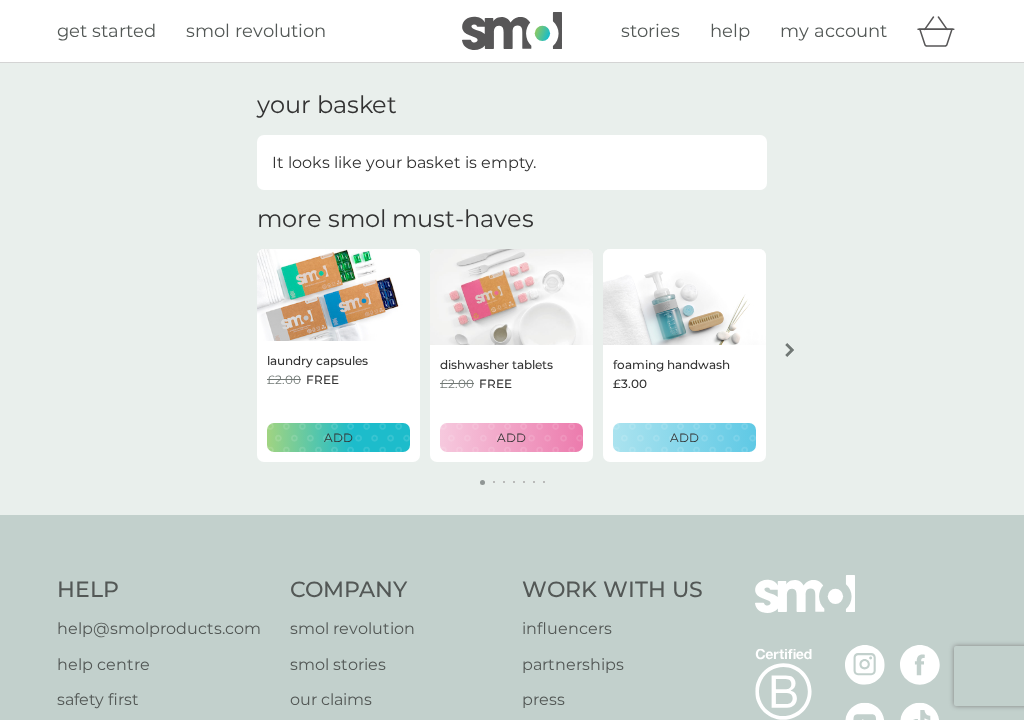 scroll, scrollTop: 0, scrollLeft: 0, axis: both 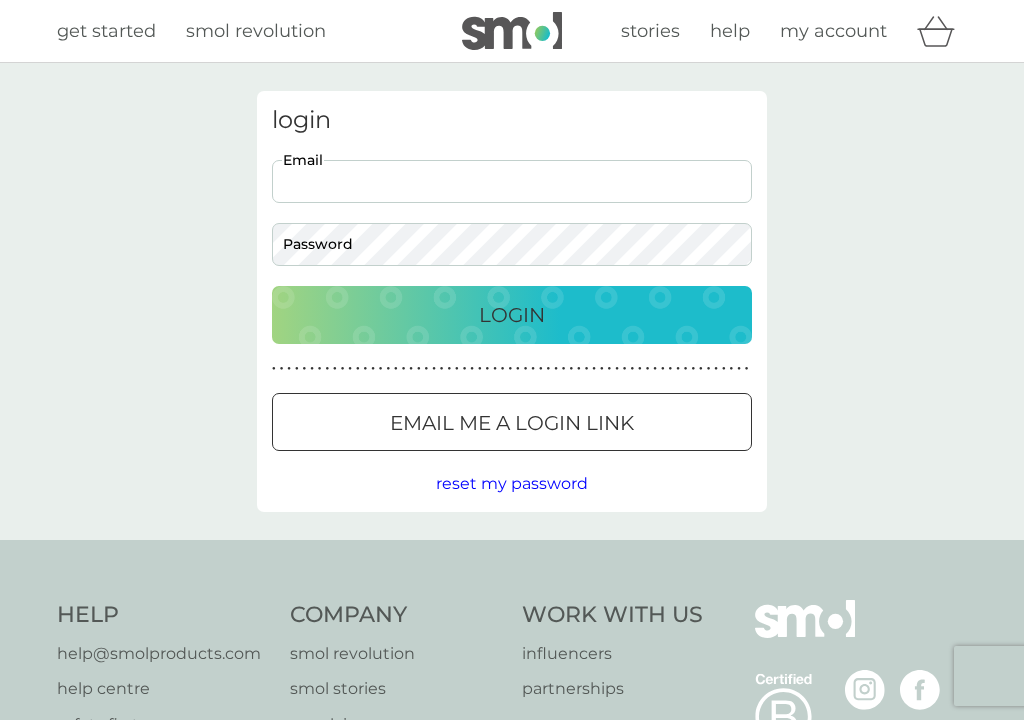 type on "fredianilisa@hotmail.com" 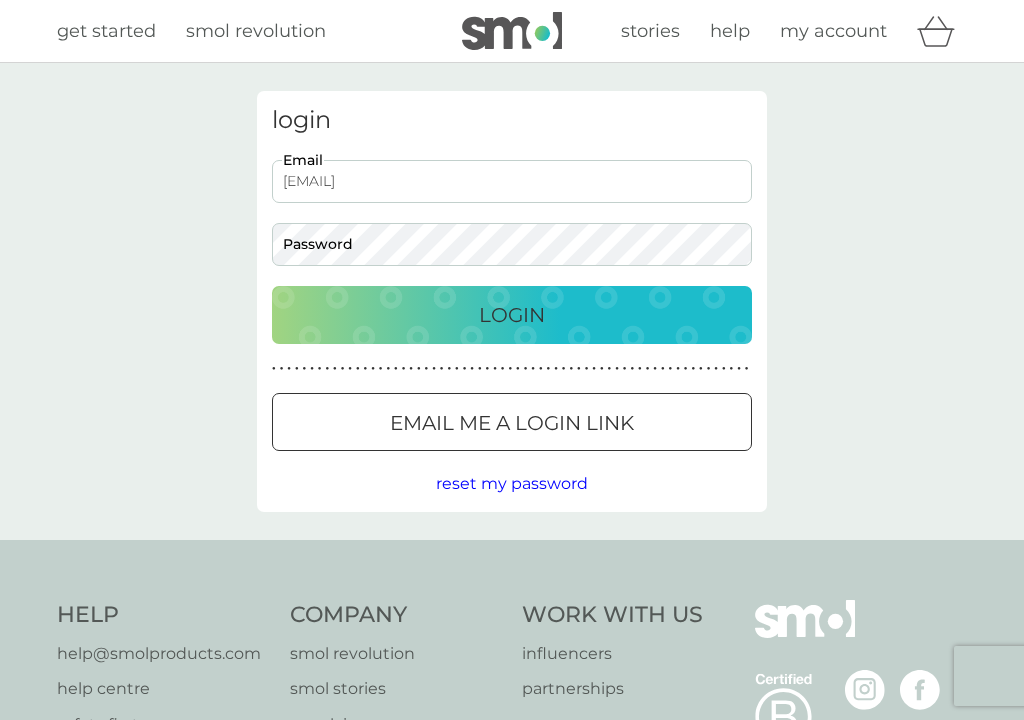 click on "Login" at bounding box center (512, 315) 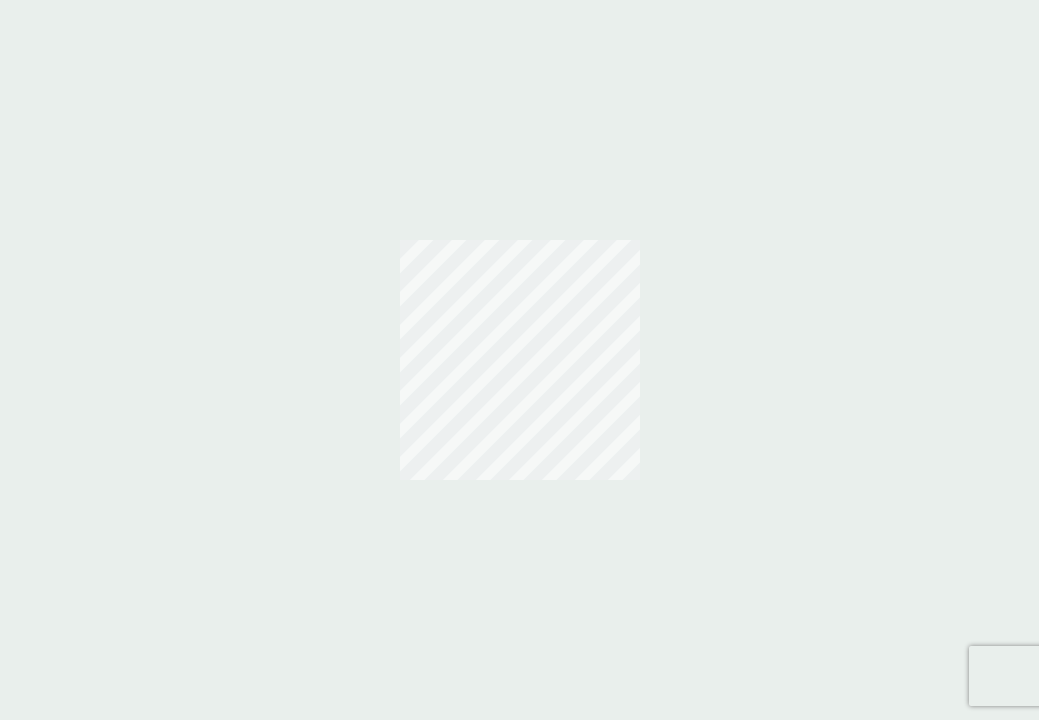 scroll, scrollTop: 0, scrollLeft: 0, axis: both 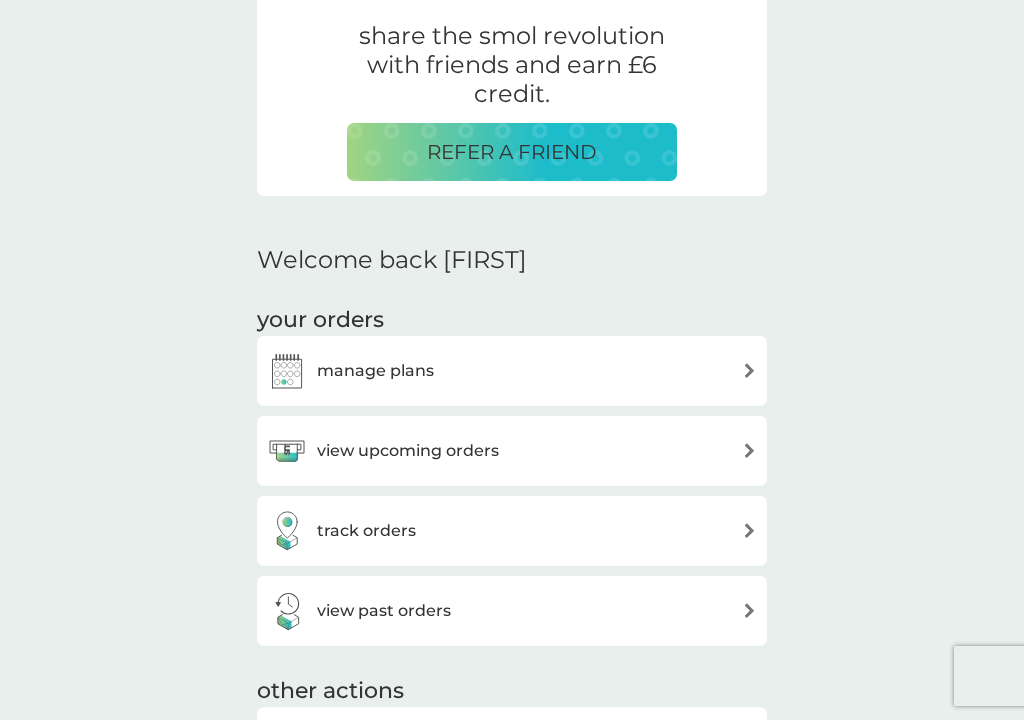 click on "manage plans" at bounding box center (512, 371) 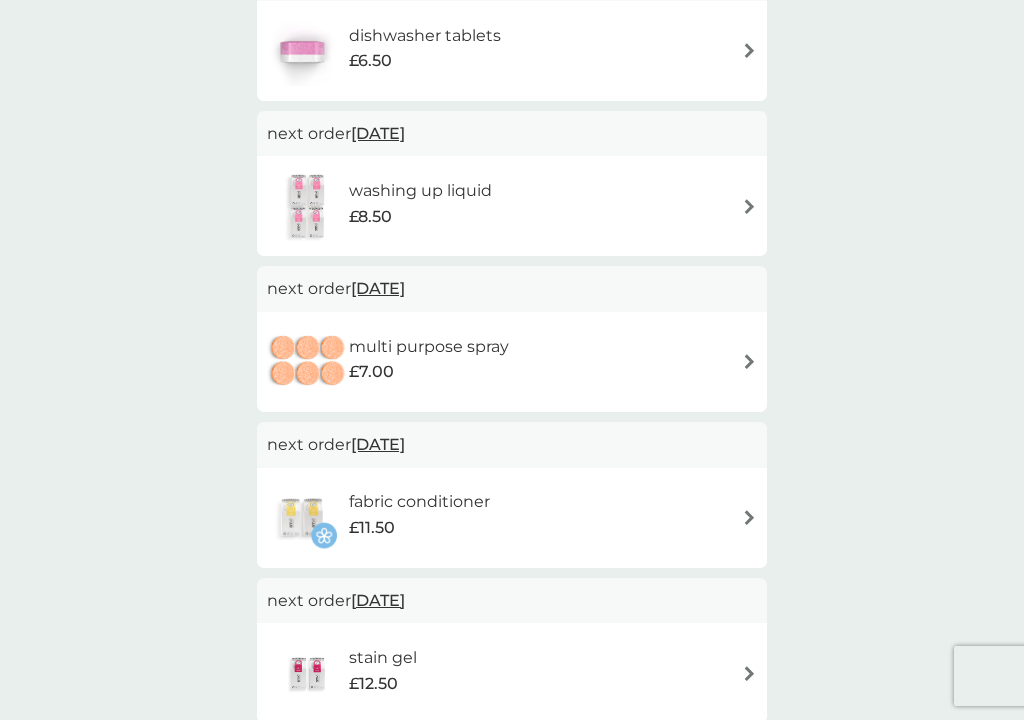 scroll, scrollTop: 0, scrollLeft: 0, axis: both 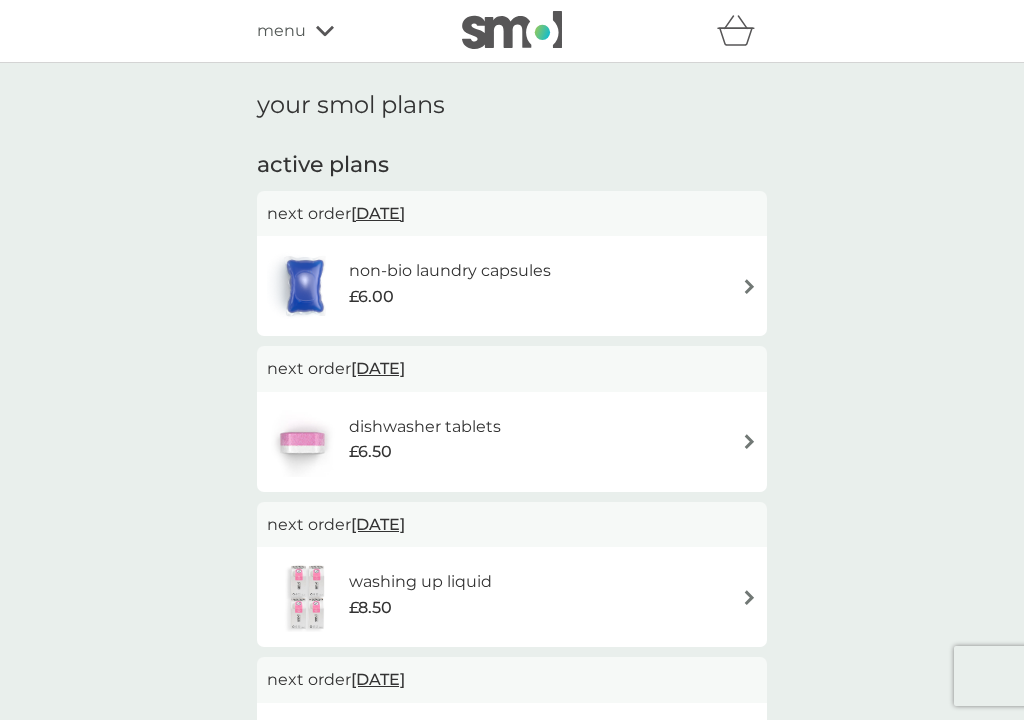 click at bounding box center (749, 286) 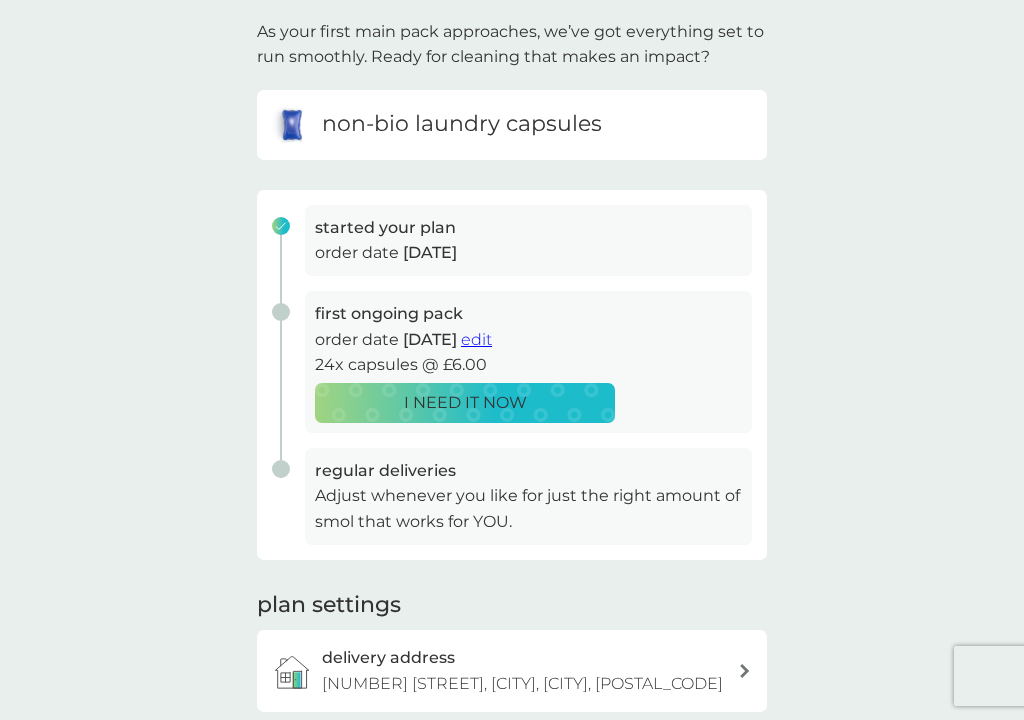 scroll, scrollTop: 127, scrollLeft: 0, axis: vertical 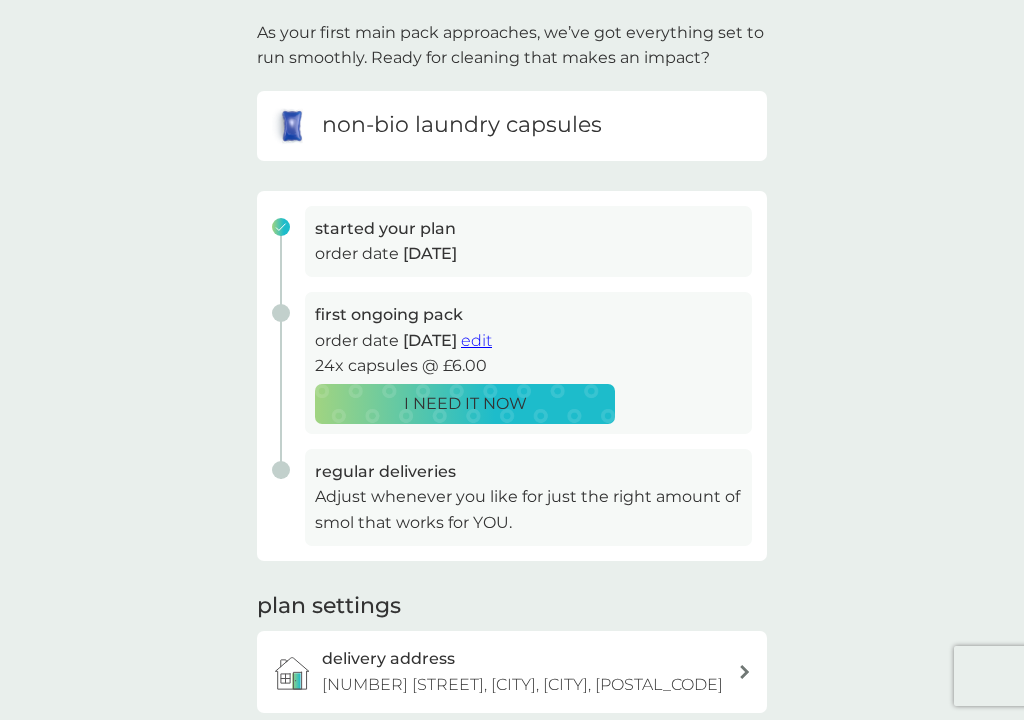 click on "edit" at bounding box center [476, 340] 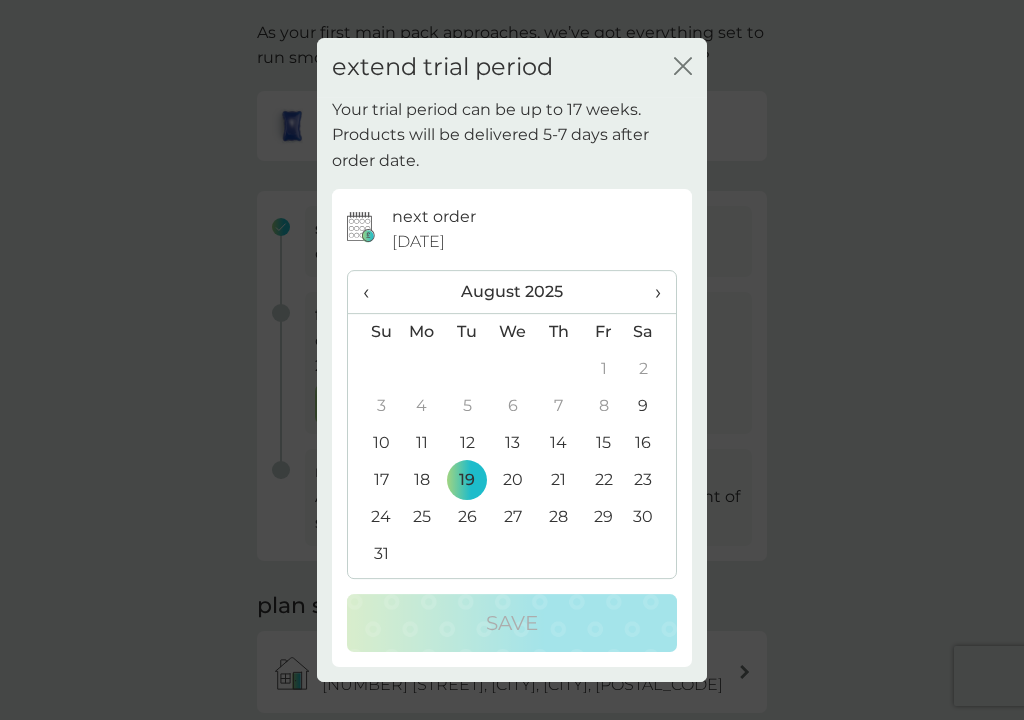 click on "›" at bounding box center [651, 292] 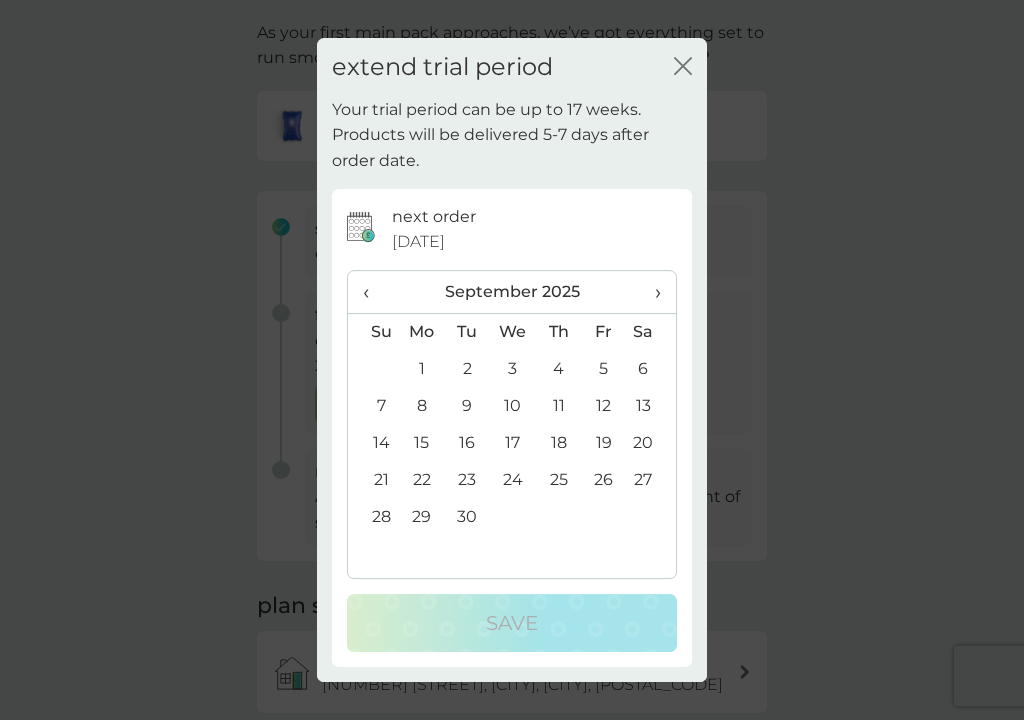 click on "1" at bounding box center (422, 369) 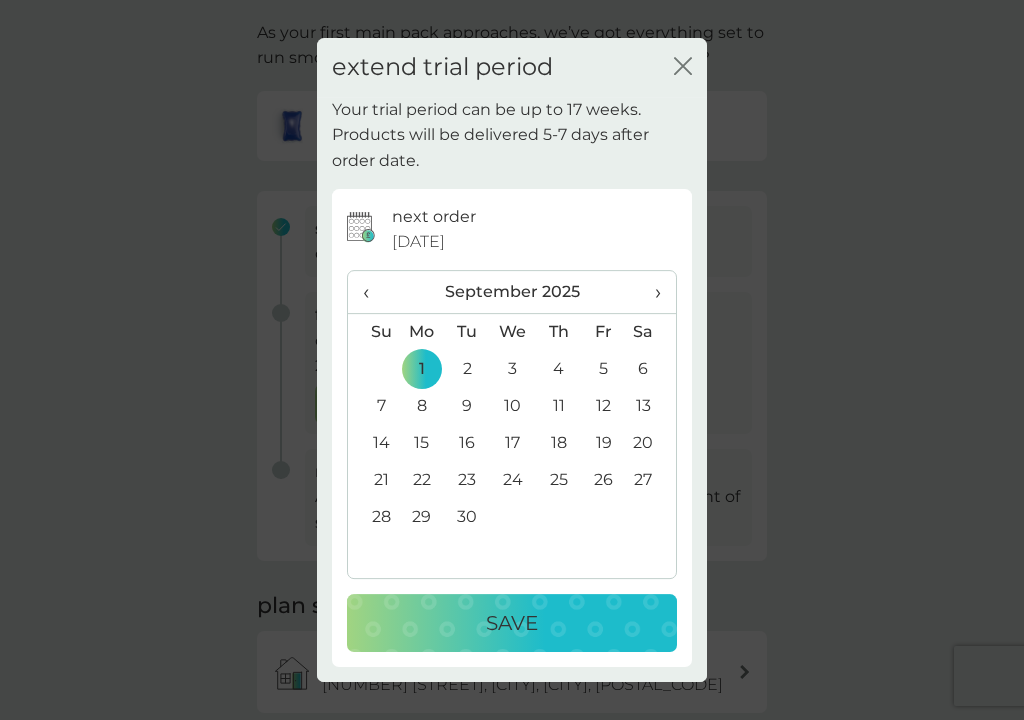 click on "Save" at bounding box center [512, 623] 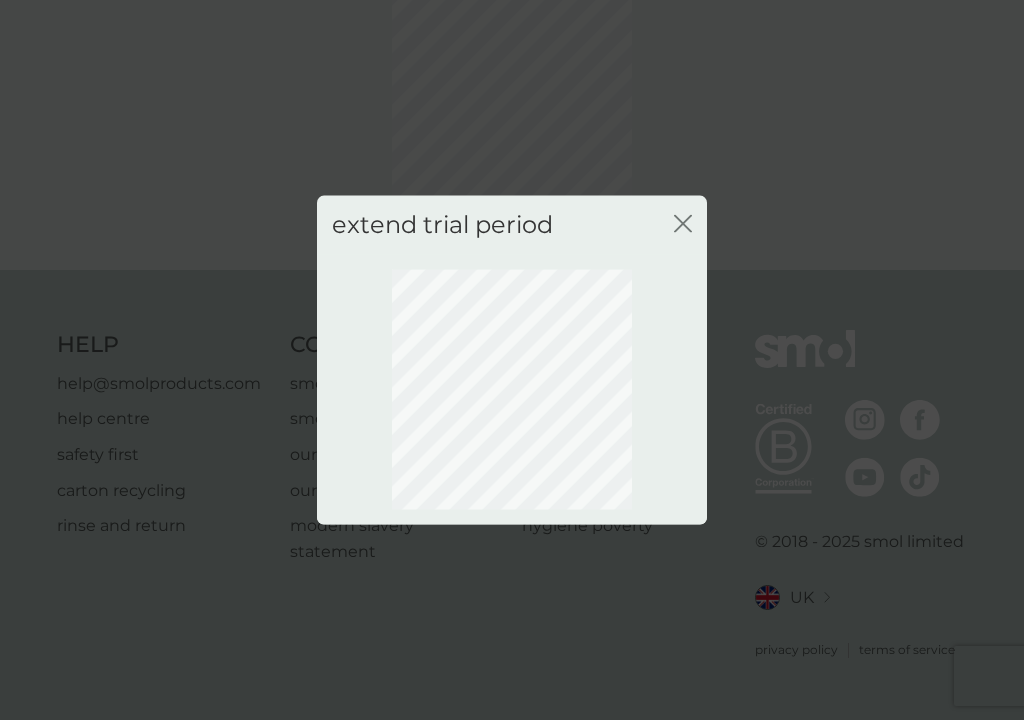 scroll, scrollTop: 117, scrollLeft: 0, axis: vertical 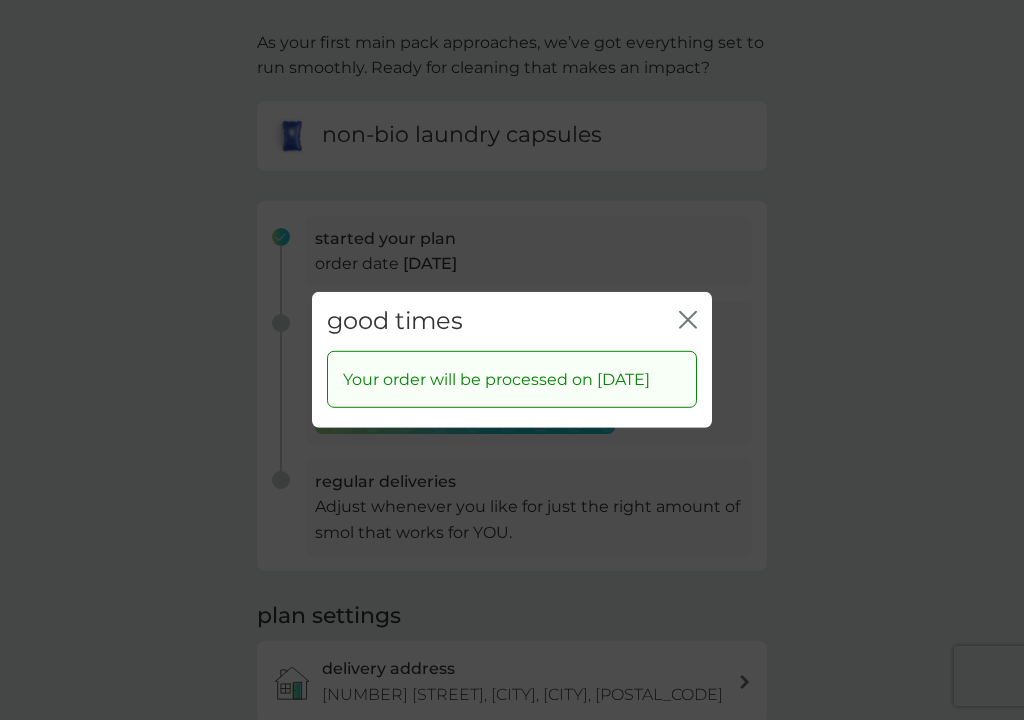 click on "close" 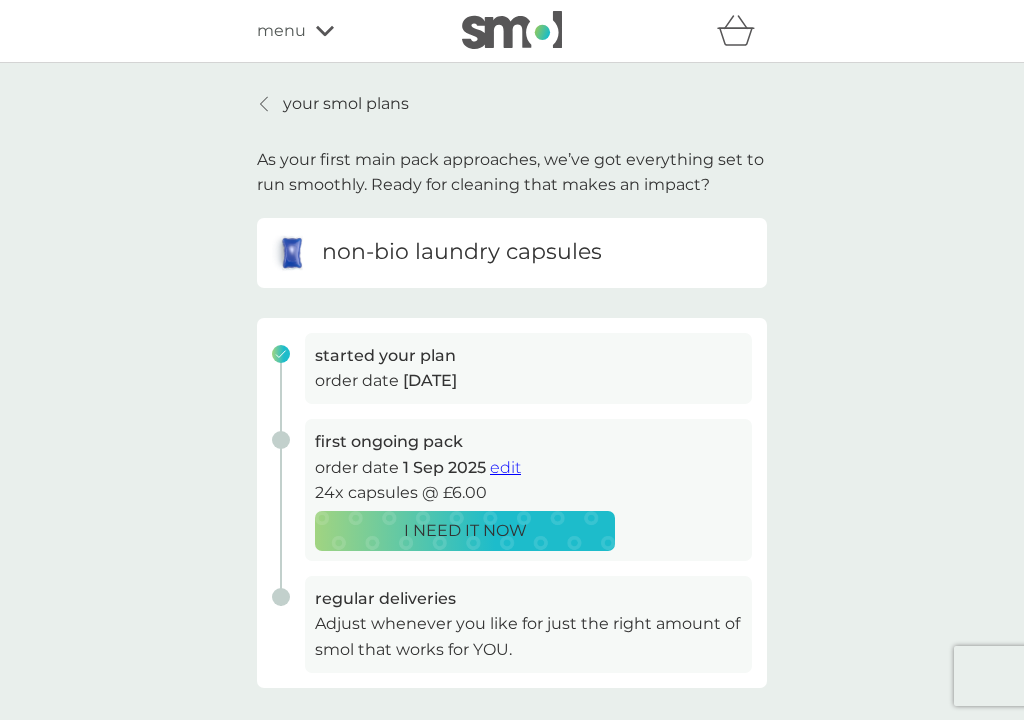 scroll, scrollTop: 0, scrollLeft: 0, axis: both 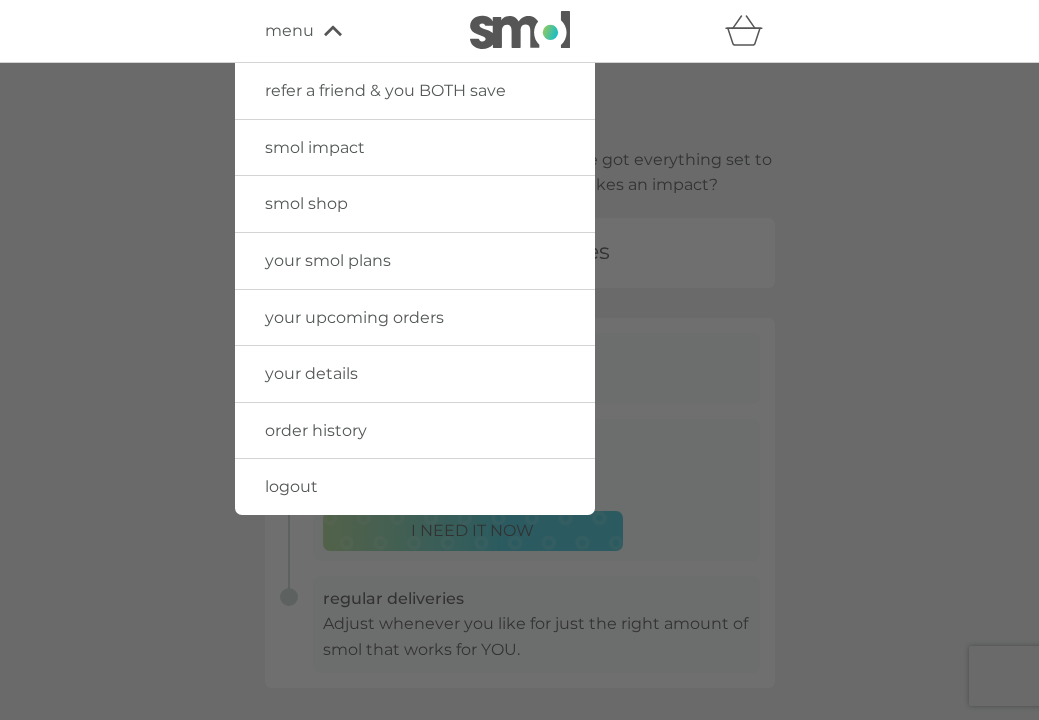 click on "your smol plans" at bounding box center [328, 260] 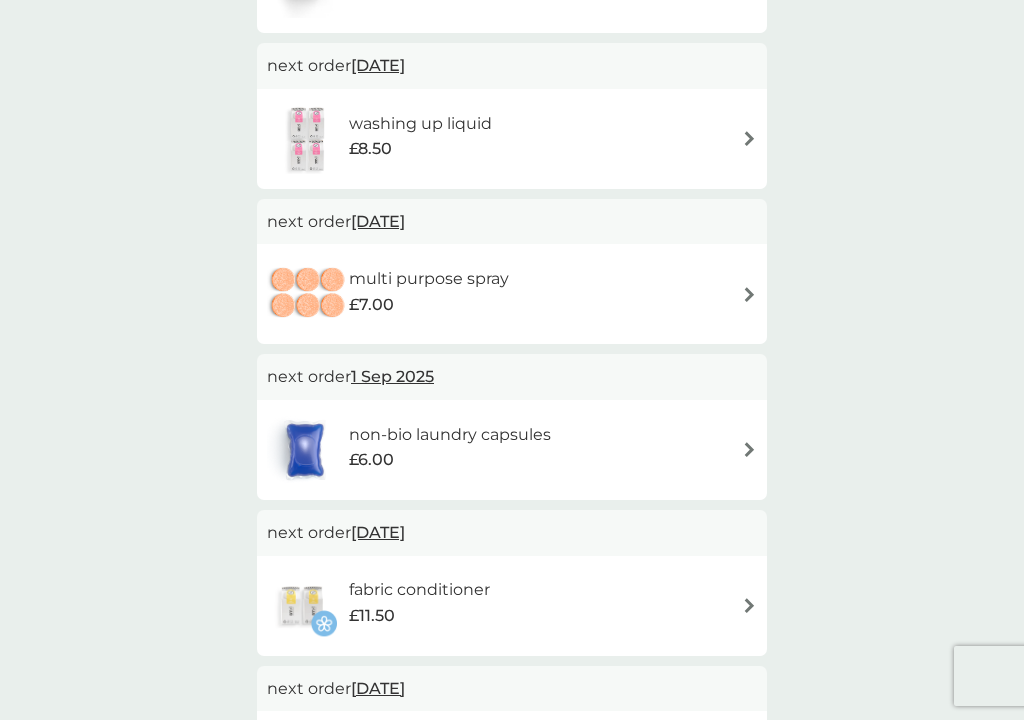 scroll, scrollTop: 304, scrollLeft: 0, axis: vertical 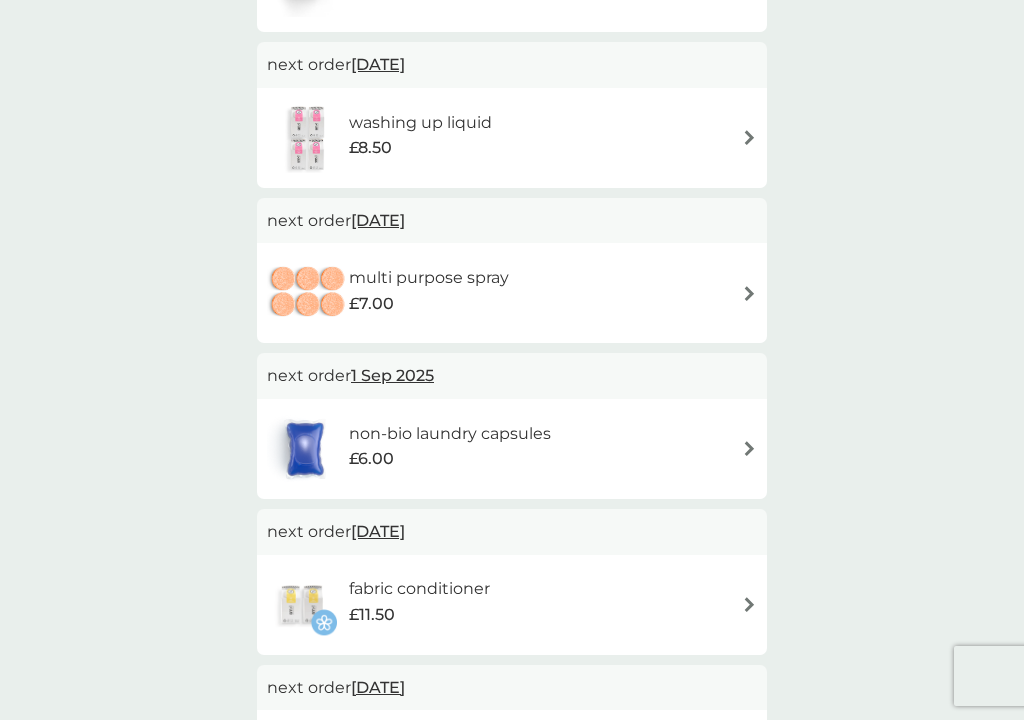 click at bounding box center [749, 293] 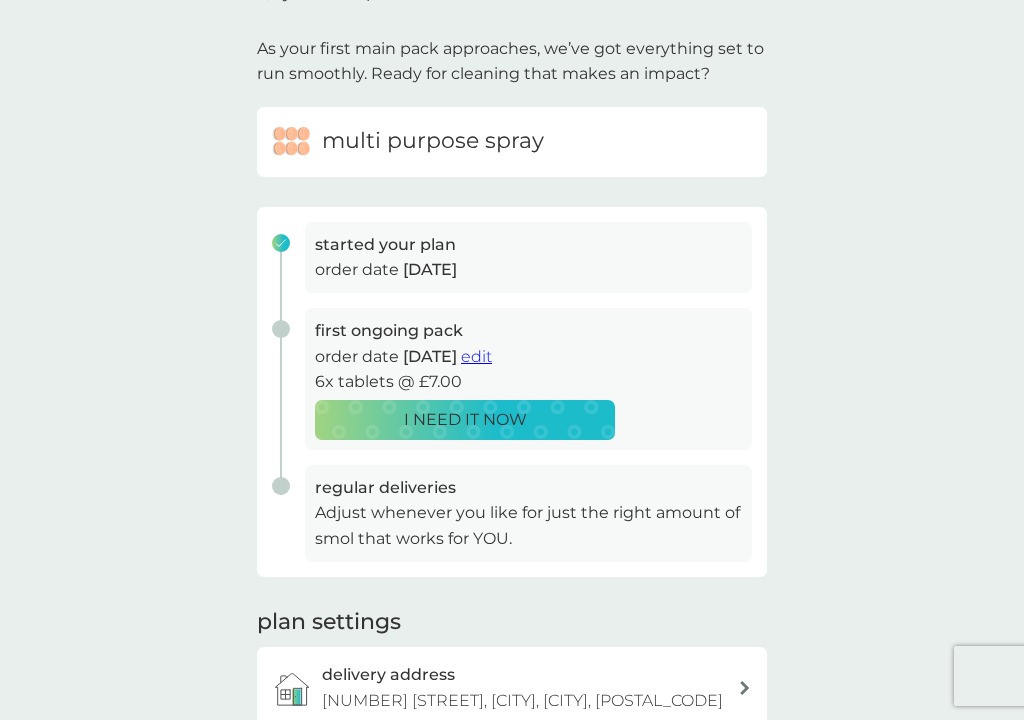 scroll, scrollTop: 116, scrollLeft: 0, axis: vertical 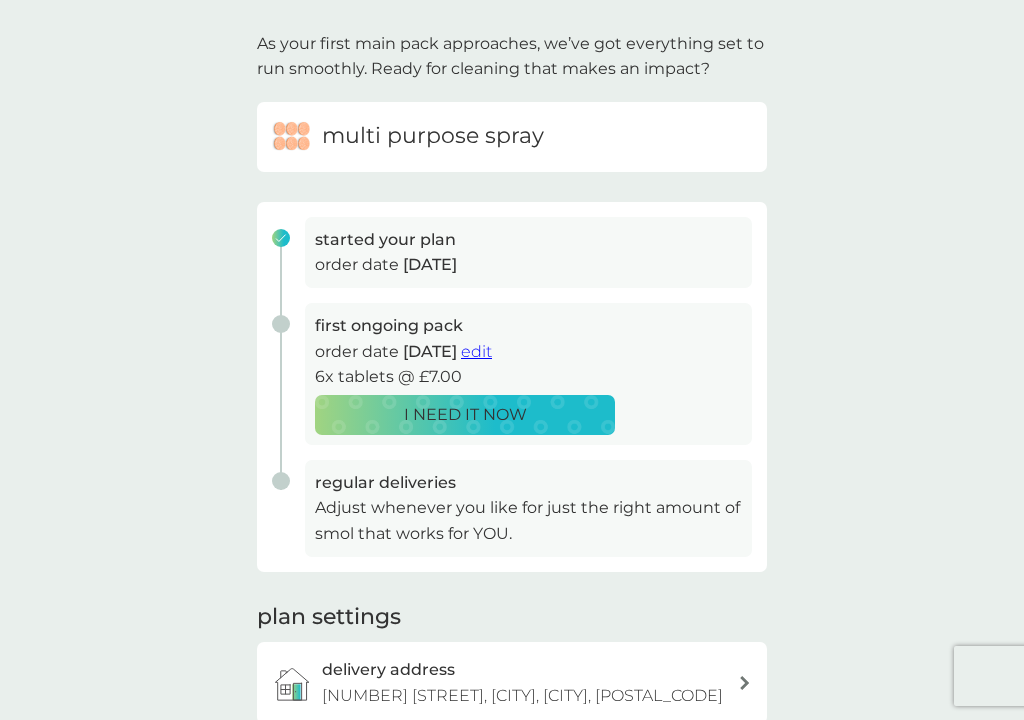 click on "edit" at bounding box center [476, 351] 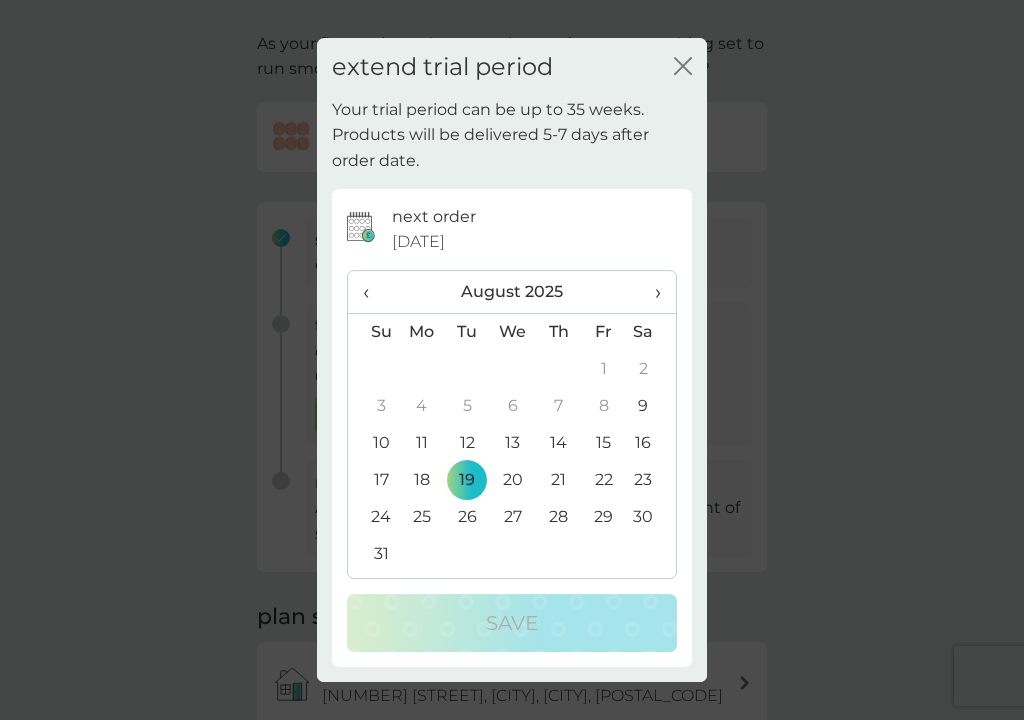 click on "›" at bounding box center (651, 292) 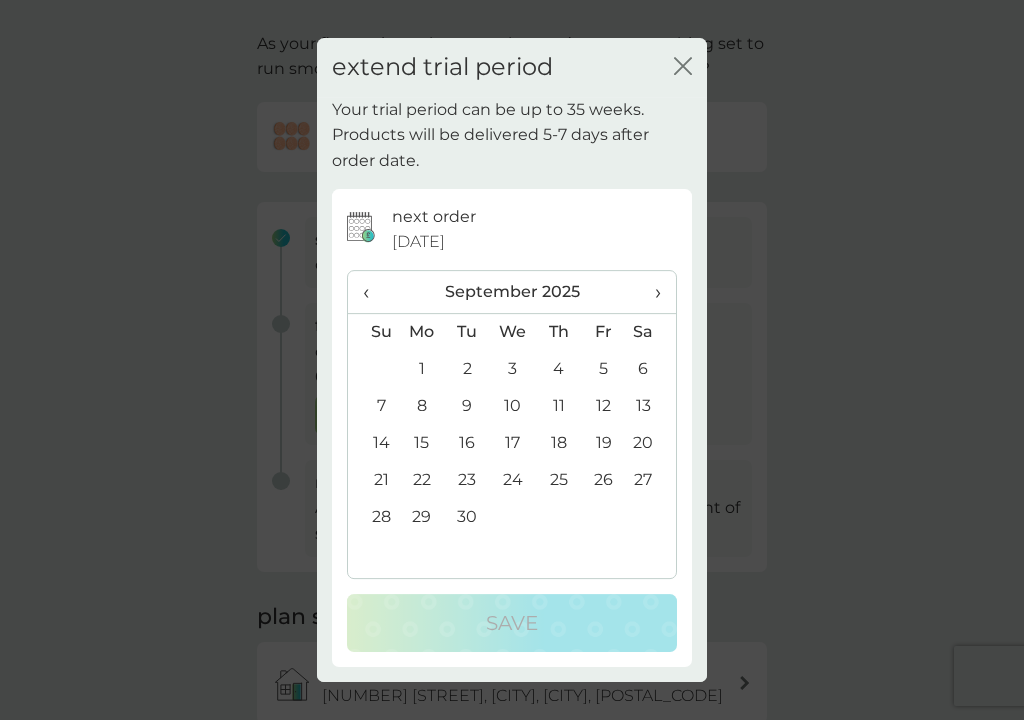 click on "1" at bounding box center [422, 369] 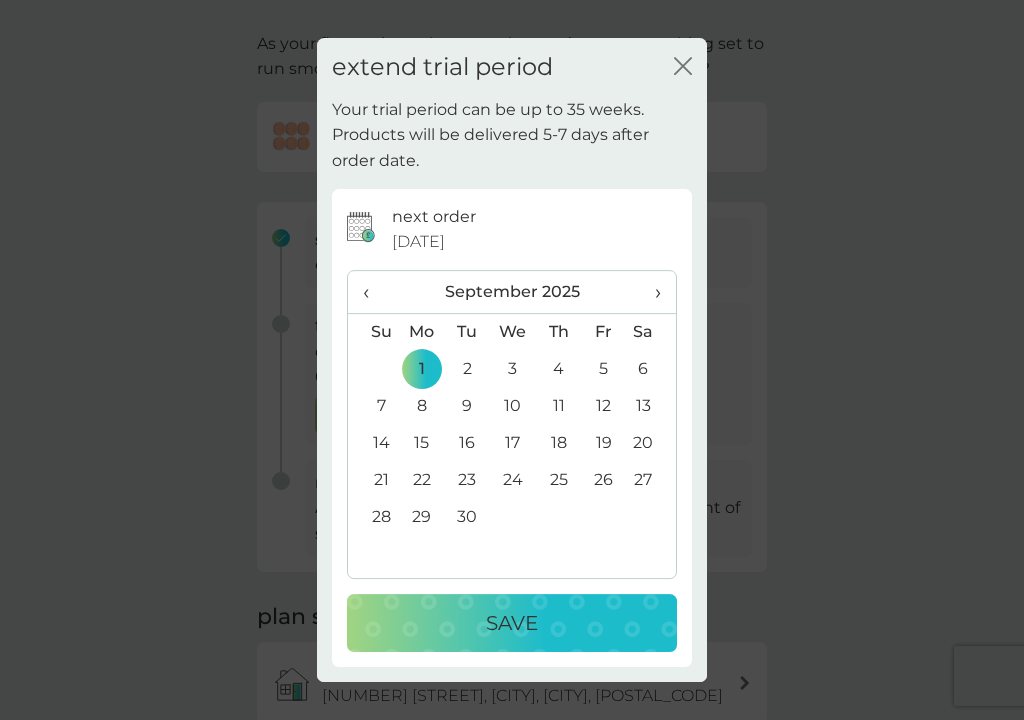 click on "Save" at bounding box center (512, 623) 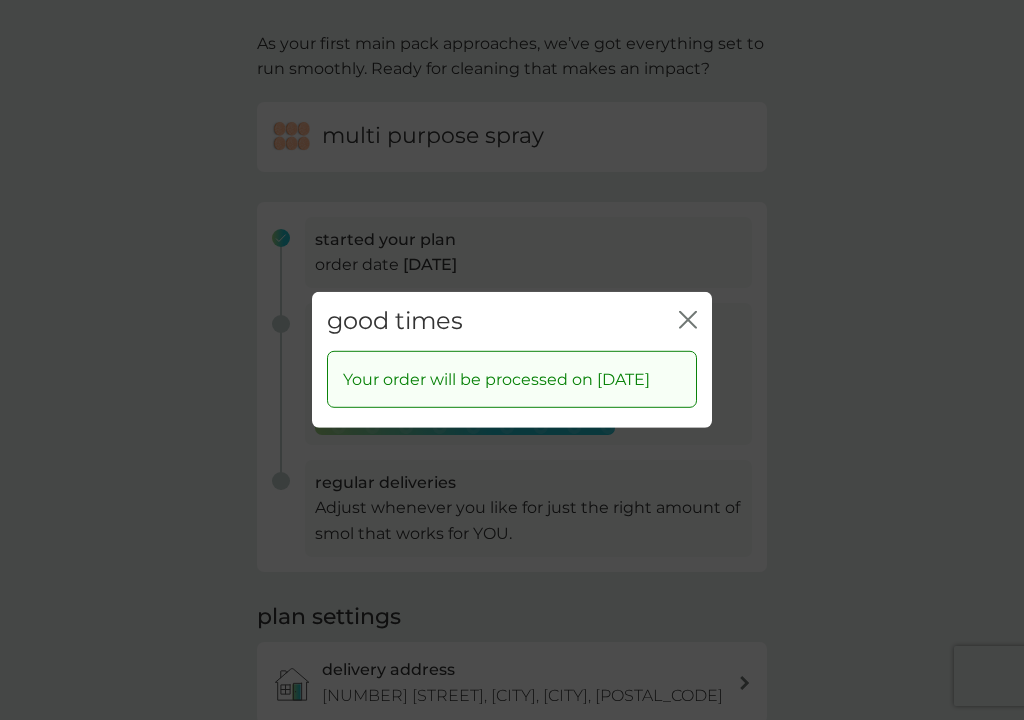 click 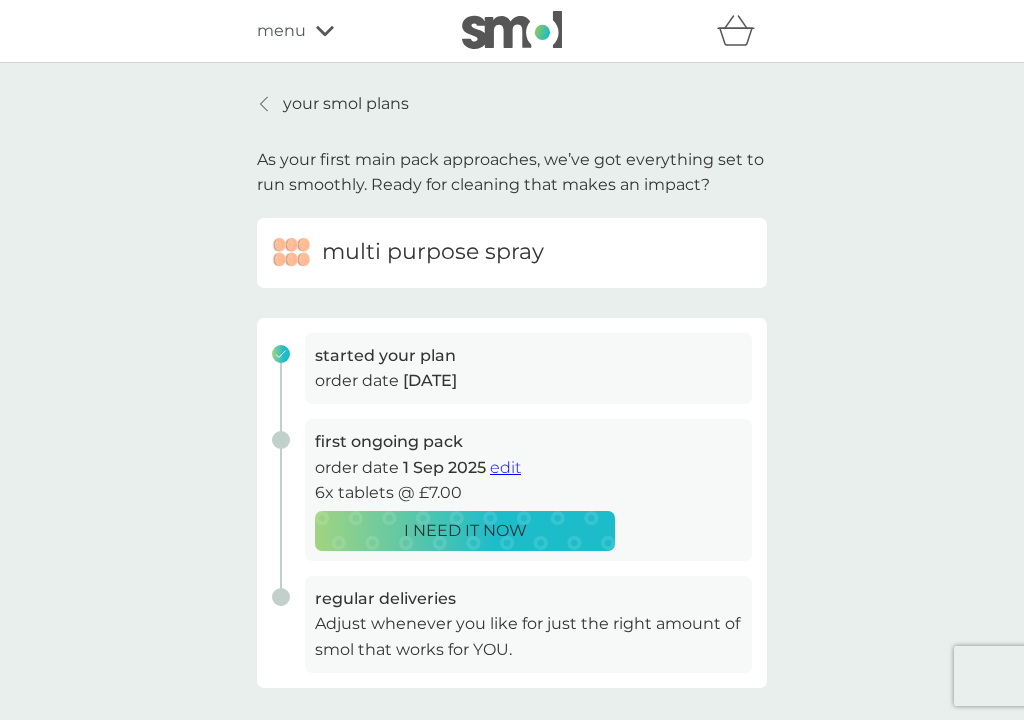 scroll, scrollTop: 0, scrollLeft: 0, axis: both 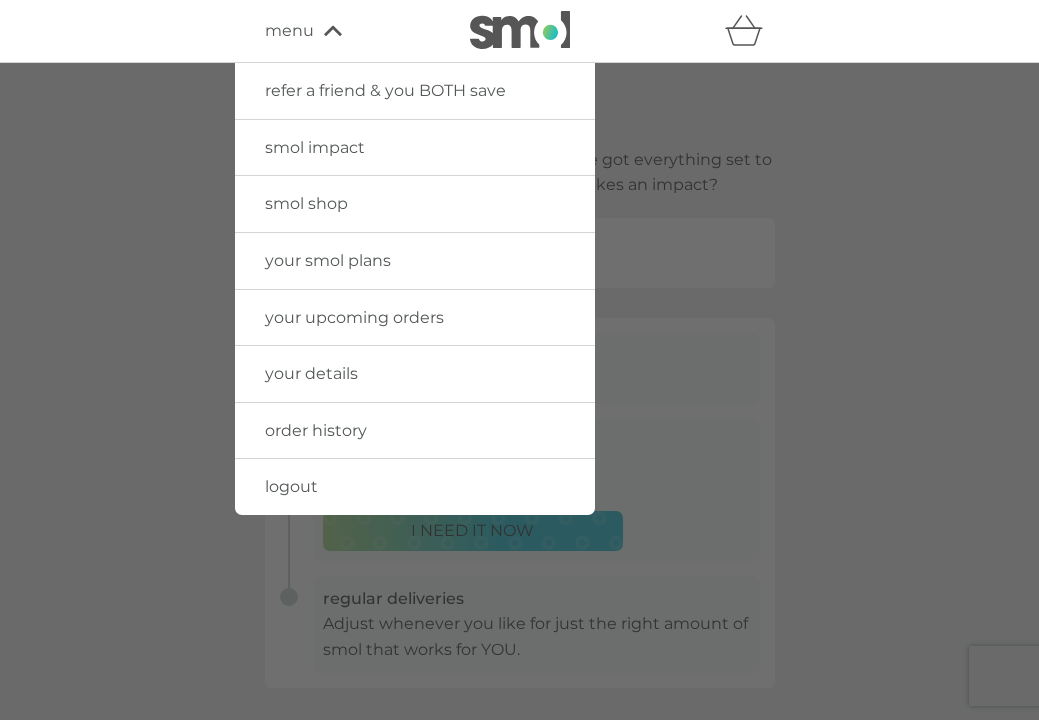 click on "your smol plans" at bounding box center (328, 260) 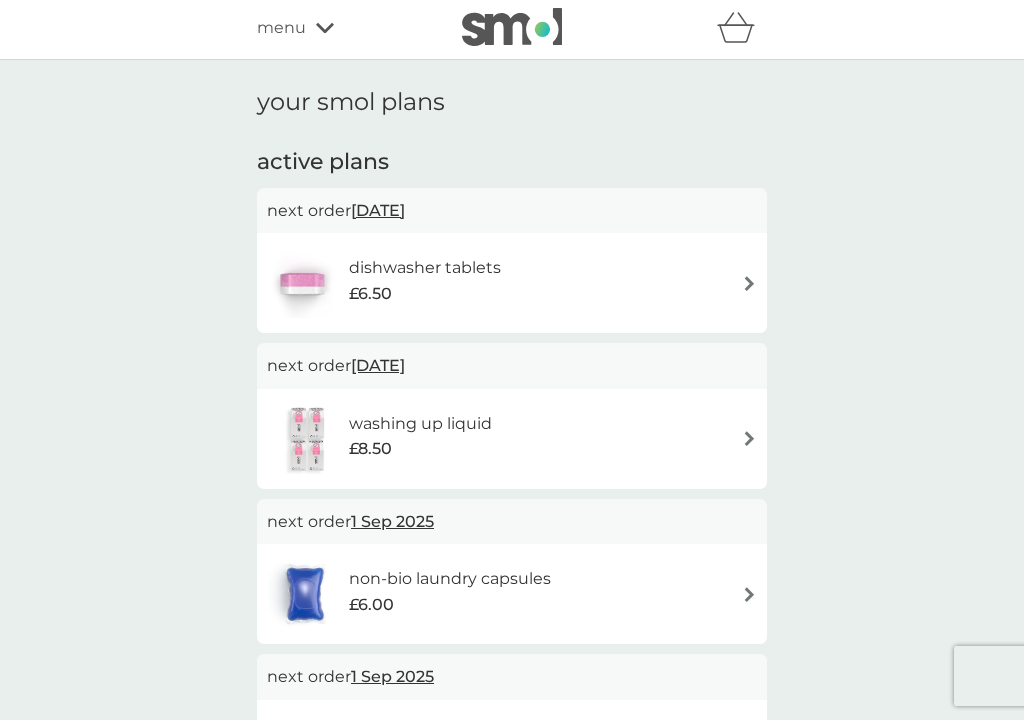 scroll, scrollTop: 0, scrollLeft: 0, axis: both 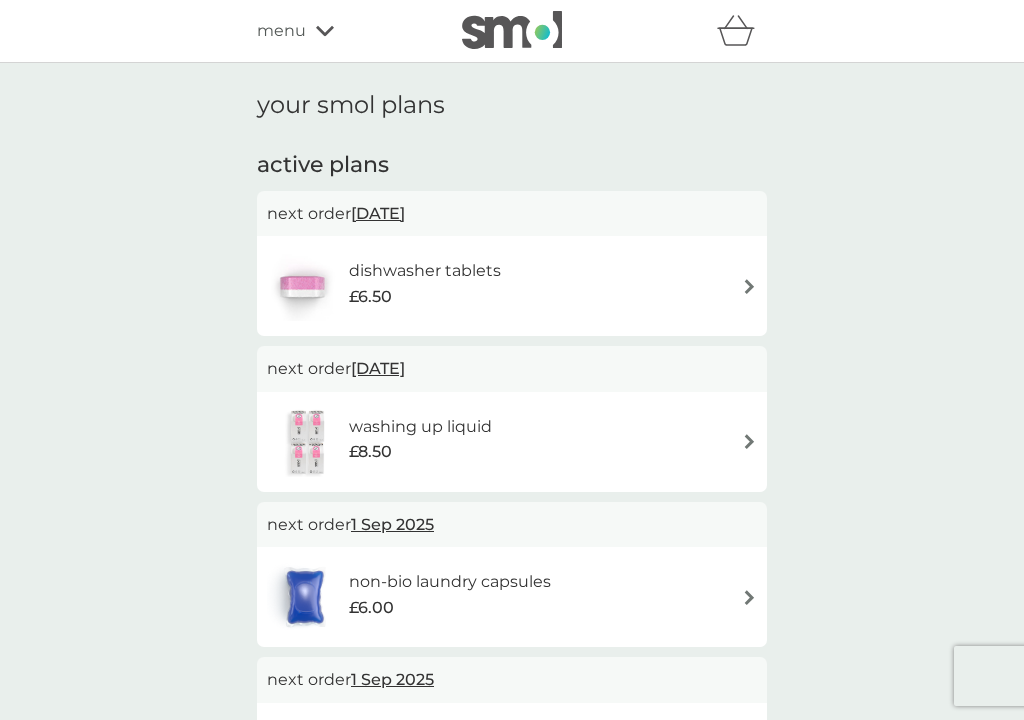 click on "£6.50" at bounding box center (425, 297) 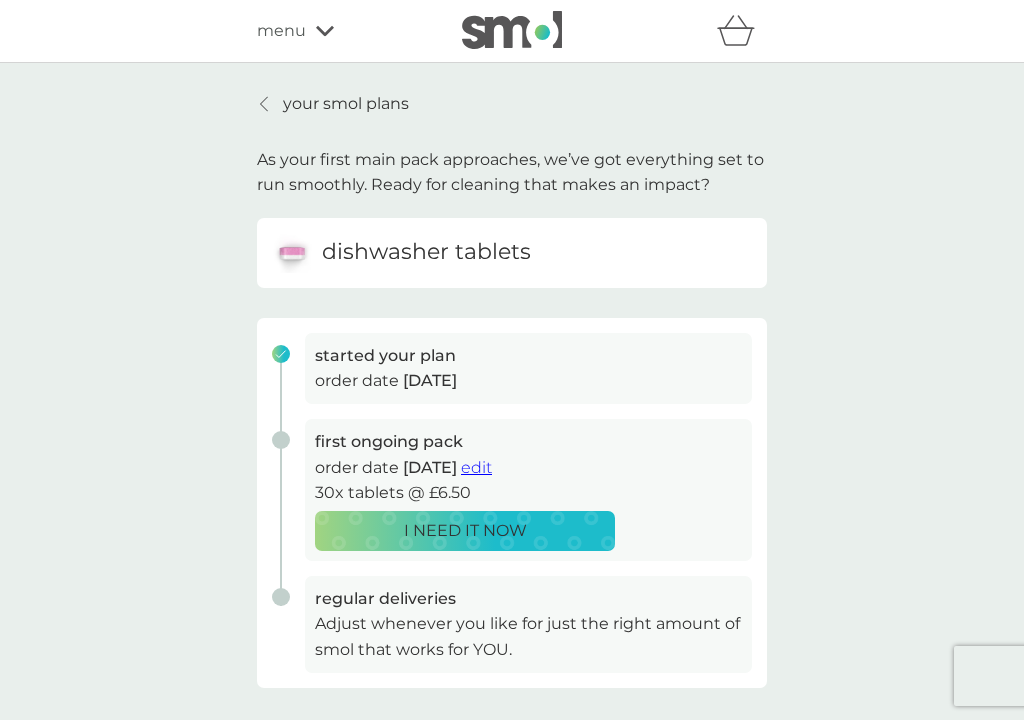 scroll, scrollTop: 0, scrollLeft: 0, axis: both 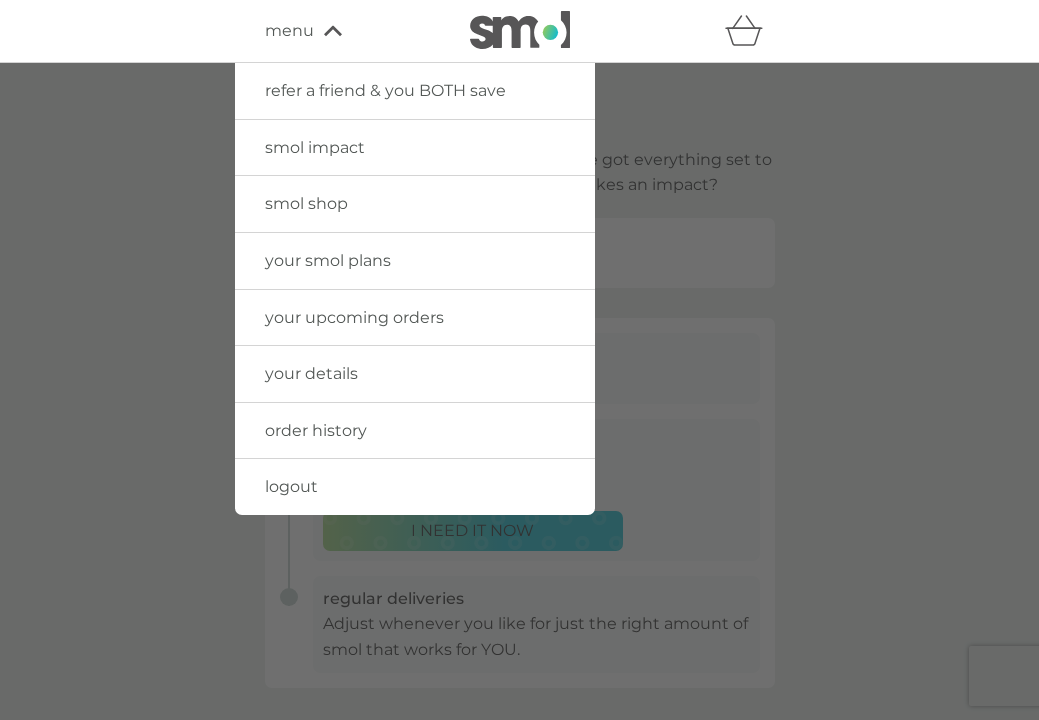 click on "smol shop" at bounding box center (306, 203) 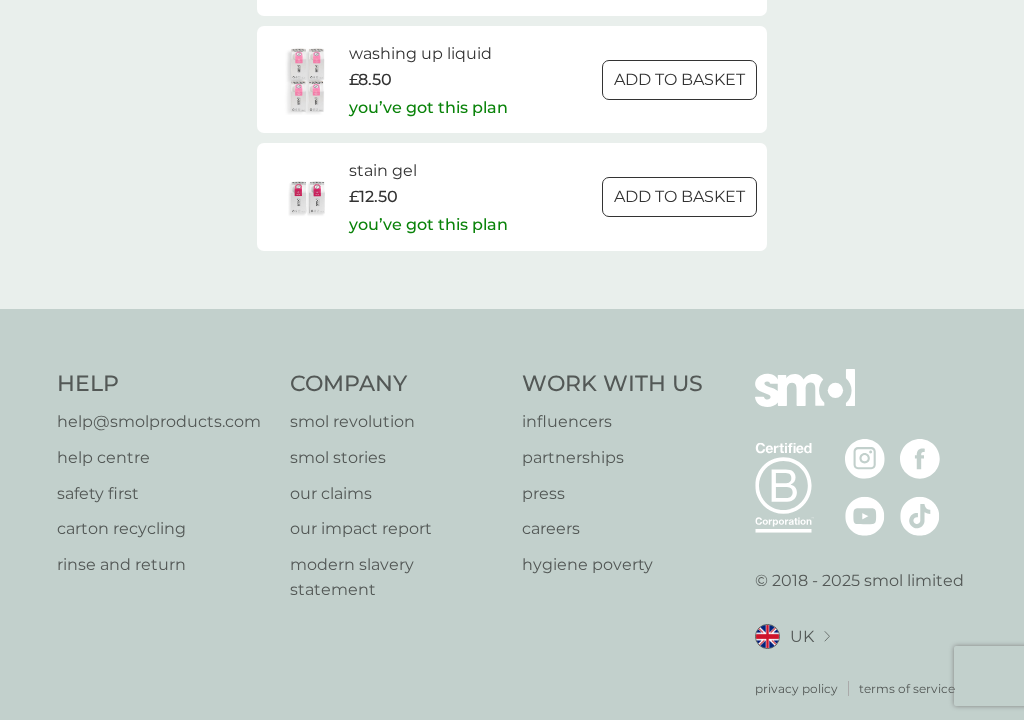scroll, scrollTop: 3239, scrollLeft: 0, axis: vertical 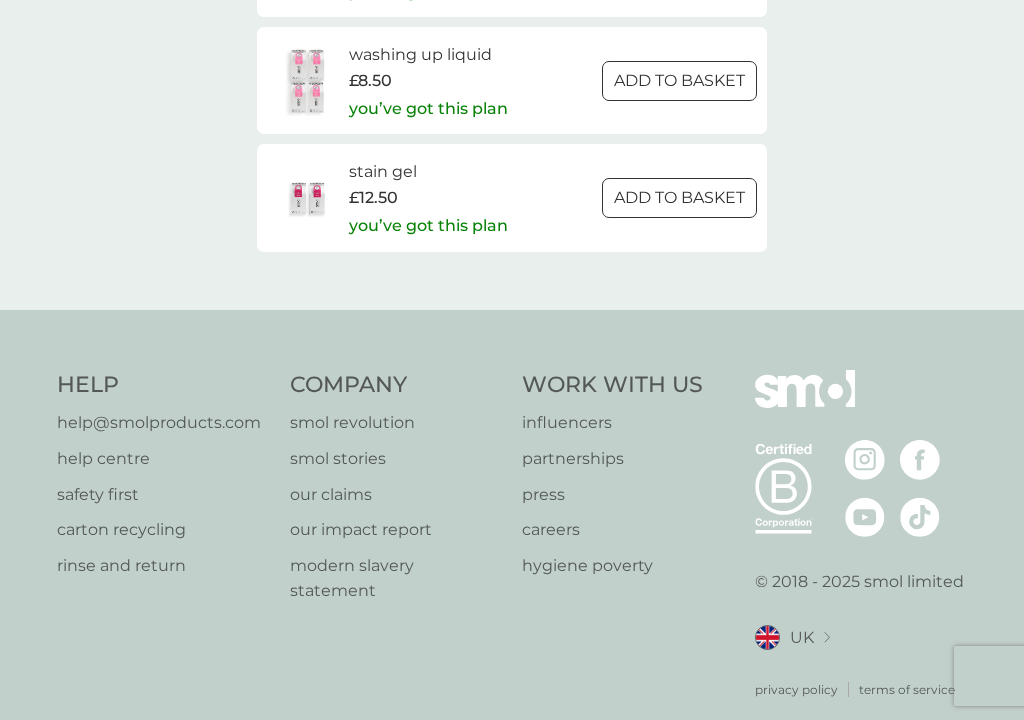 click on "terms of service" at bounding box center (907, 689) 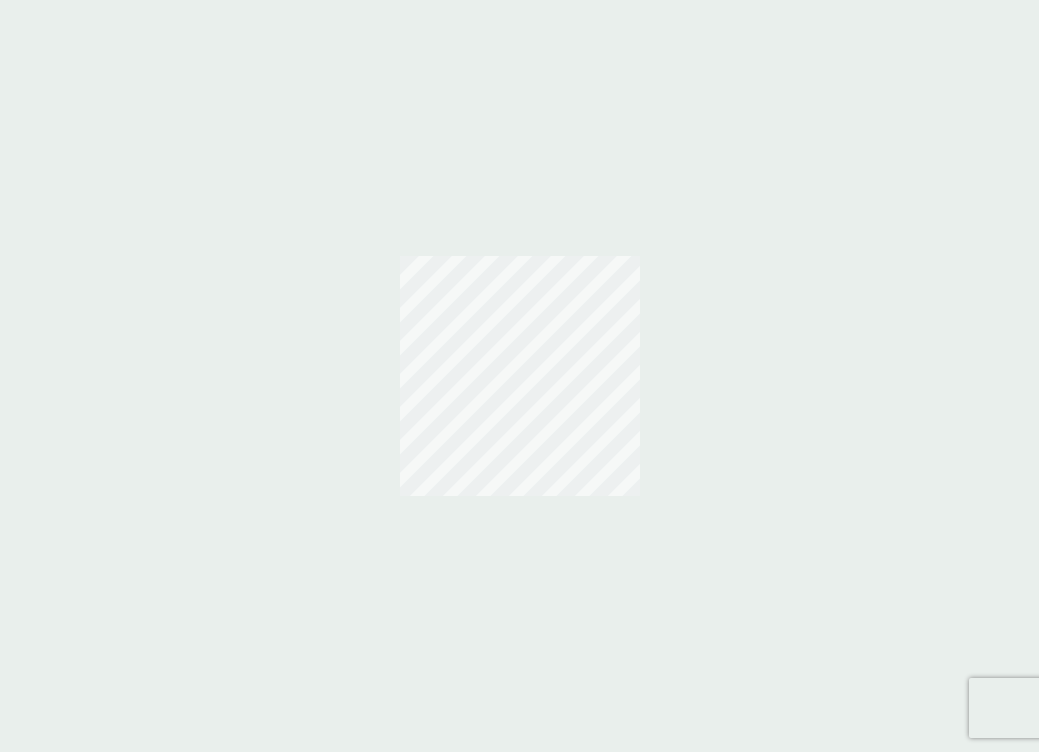 scroll, scrollTop: 0, scrollLeft: 0, axis: both 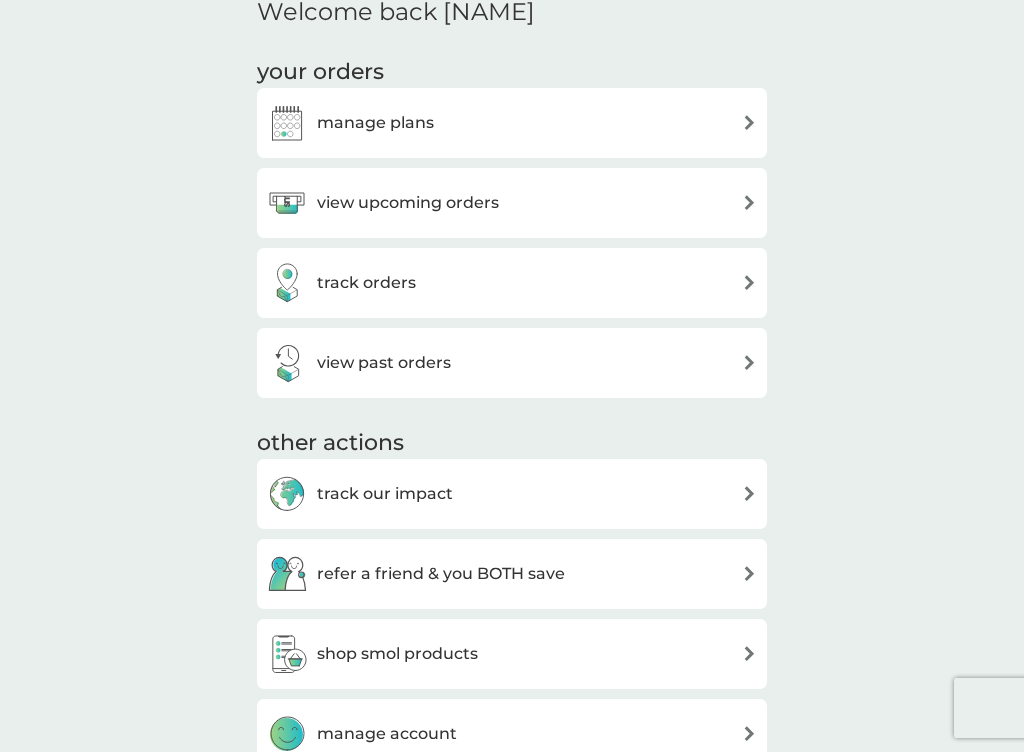 click on "manage plans" at bounding box center [375, 123] 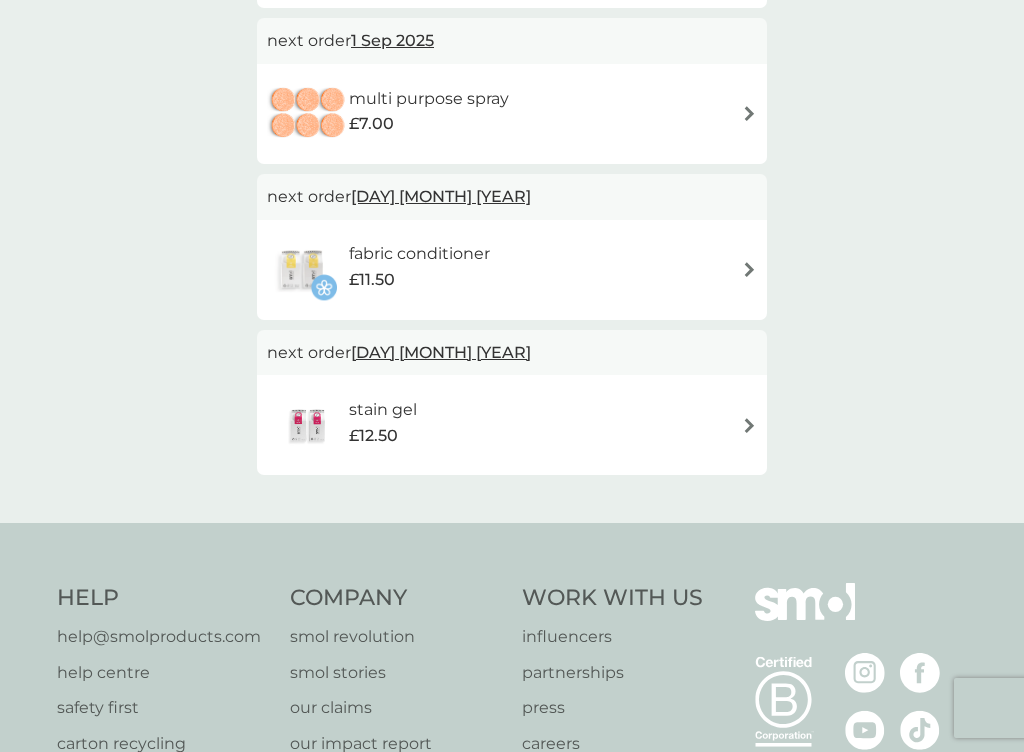 scroll, scrollTop: 0, scrollLeft: 0, axis: both 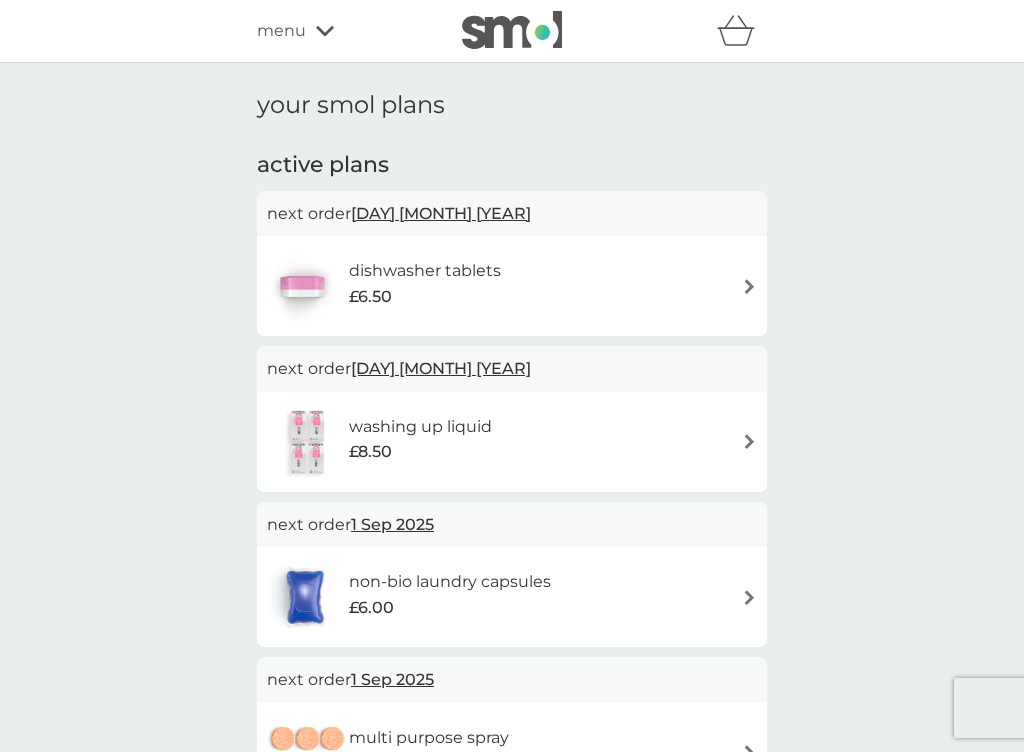 click on "washing up liquid" at bounding box center [420, 427] 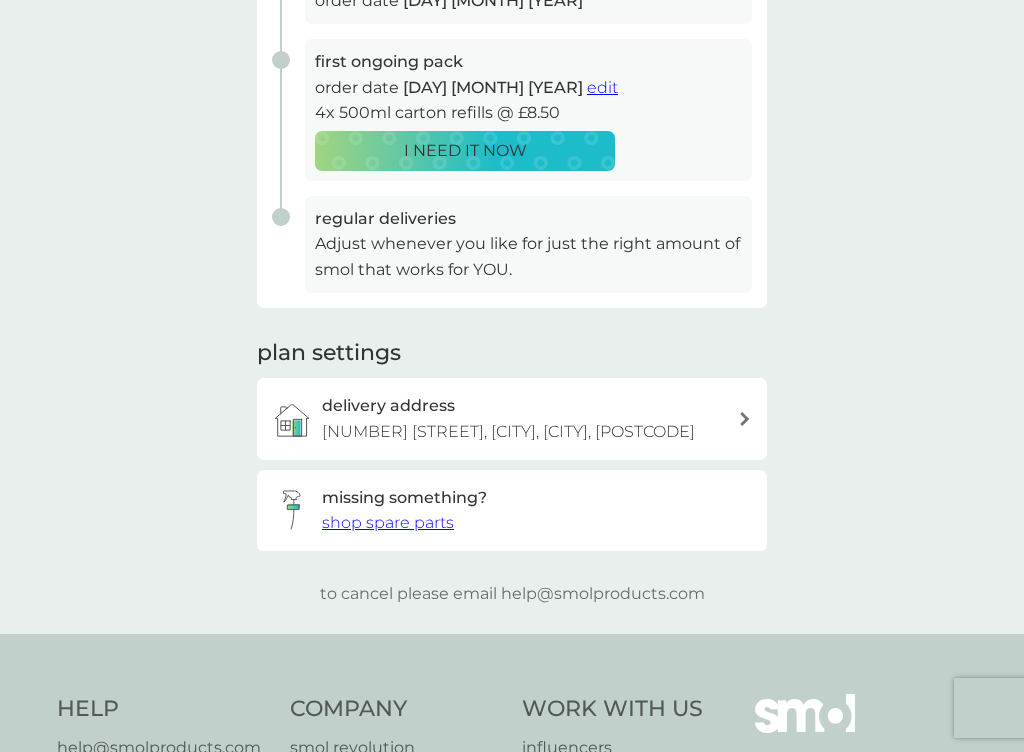 scroll, scrollTop: 382, scrollLeft: 0, axis: vertical 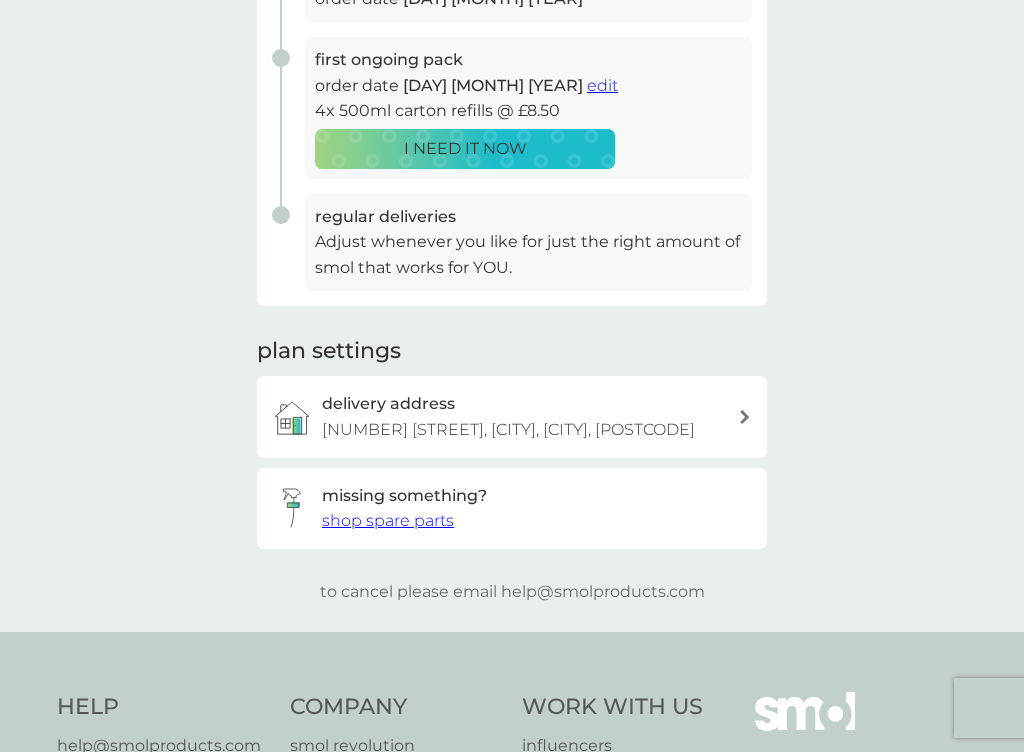 click on "to cancel please email [EMAIL]" at bounding box center [512, 592] 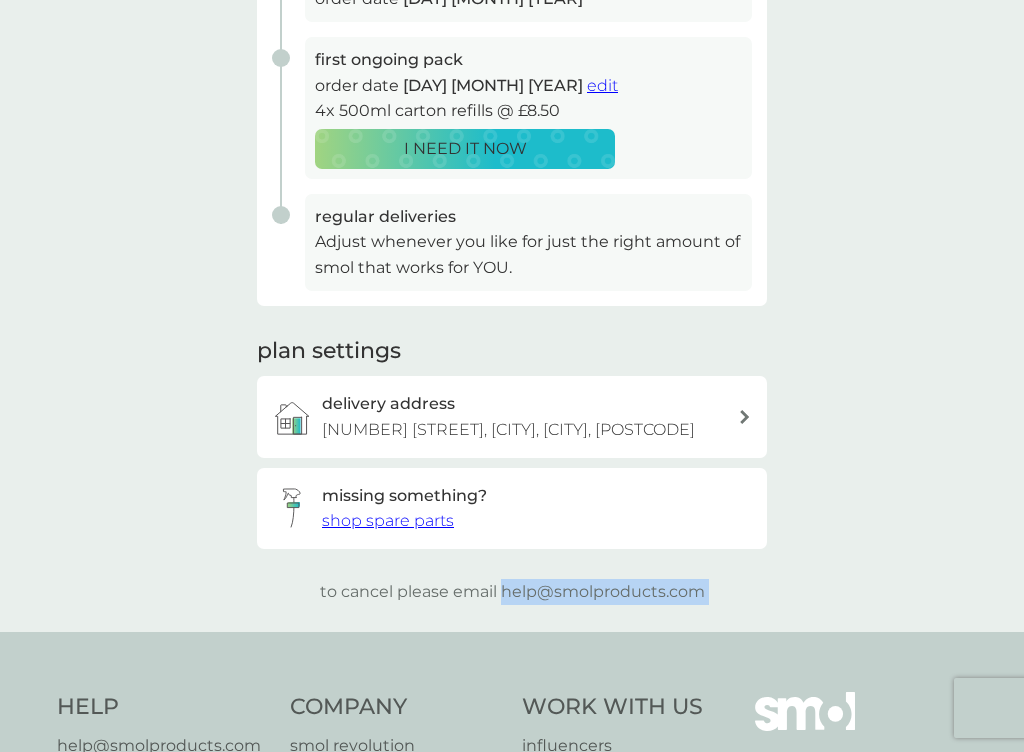 drag, startPoint x: 702, startPoint y: 584, endPoint x: 514, endPoint y: 580, distance: 188.04254 